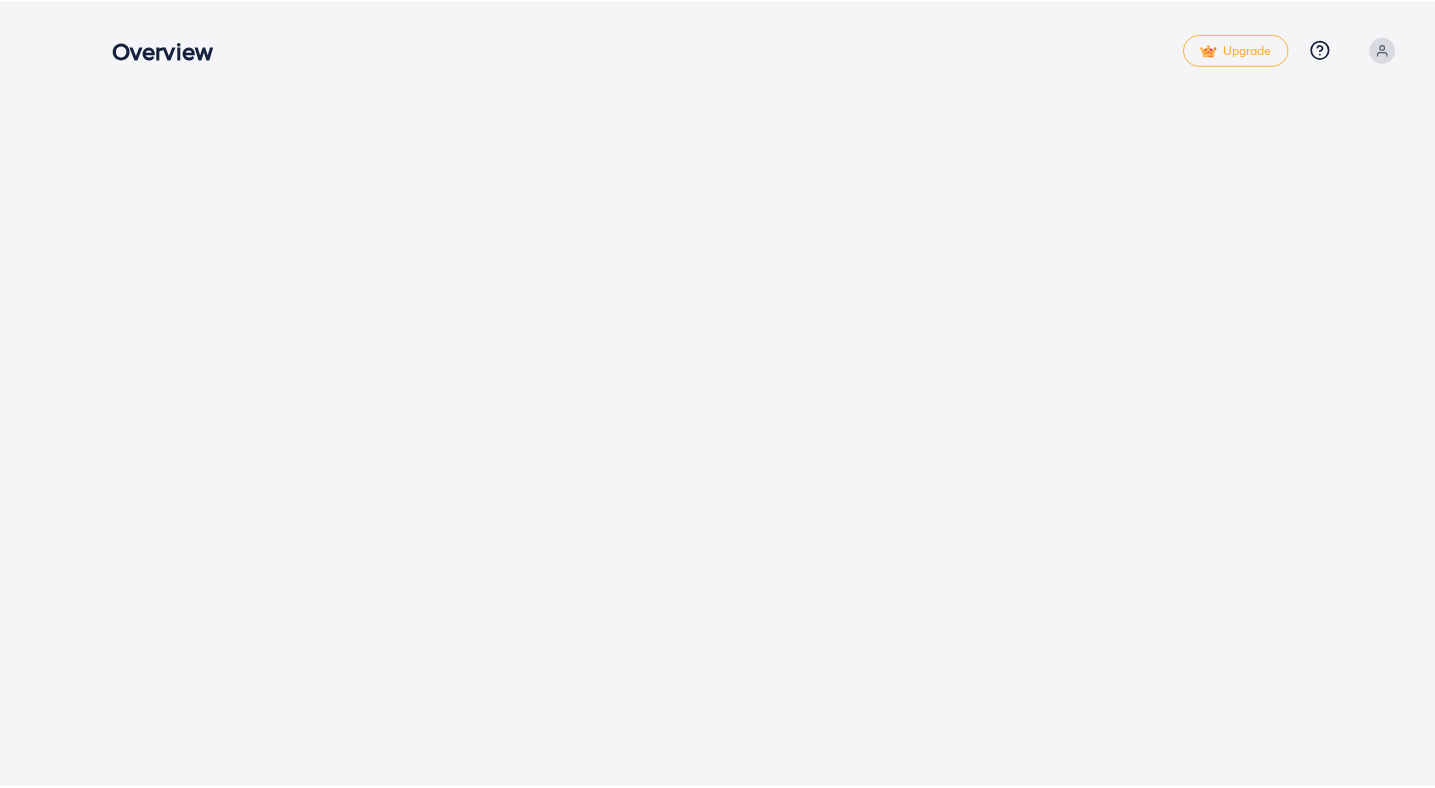 scroll, scrollTop: 0, scrollLeft: 0, axis: both 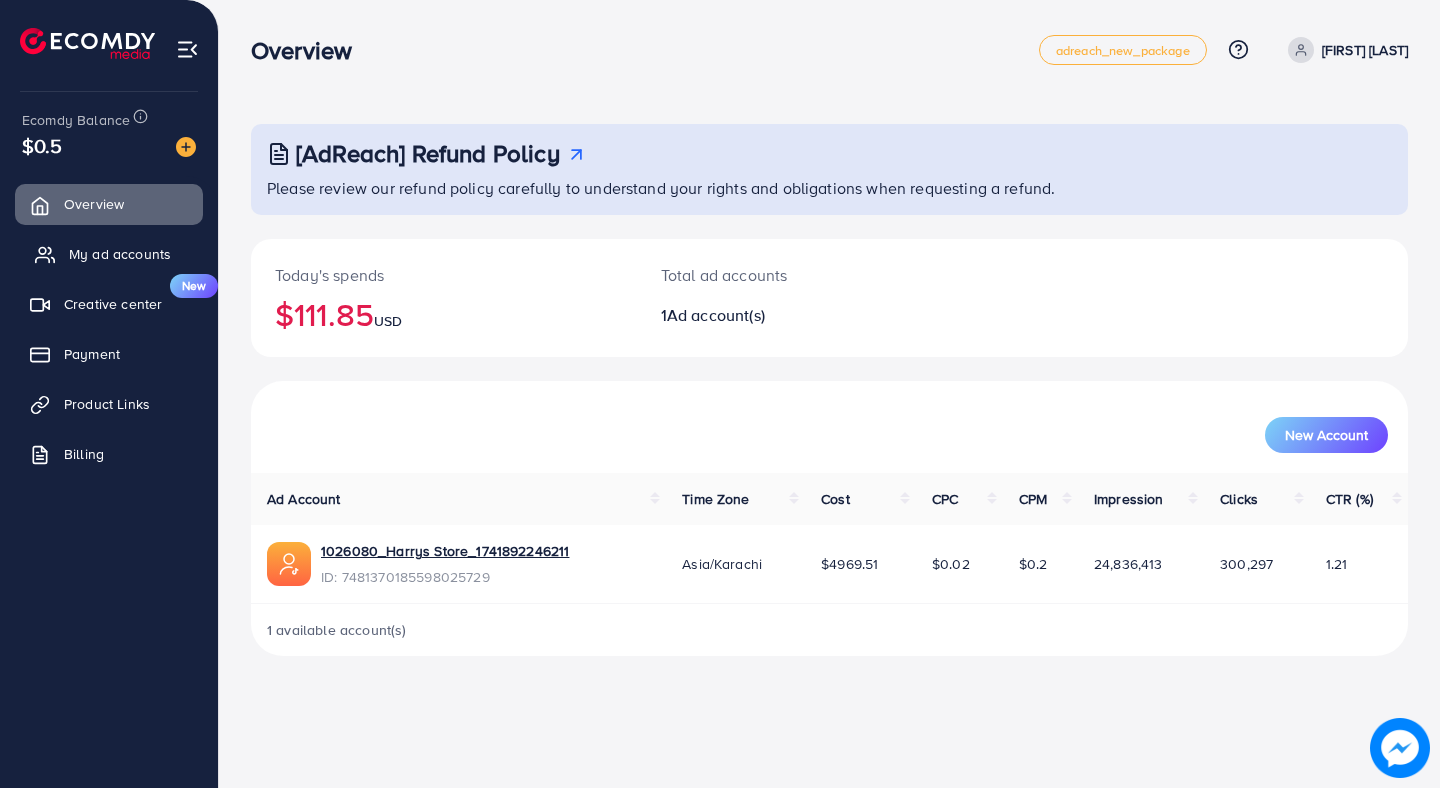 click on "My ad accounts" at bounding box center (120, 254) 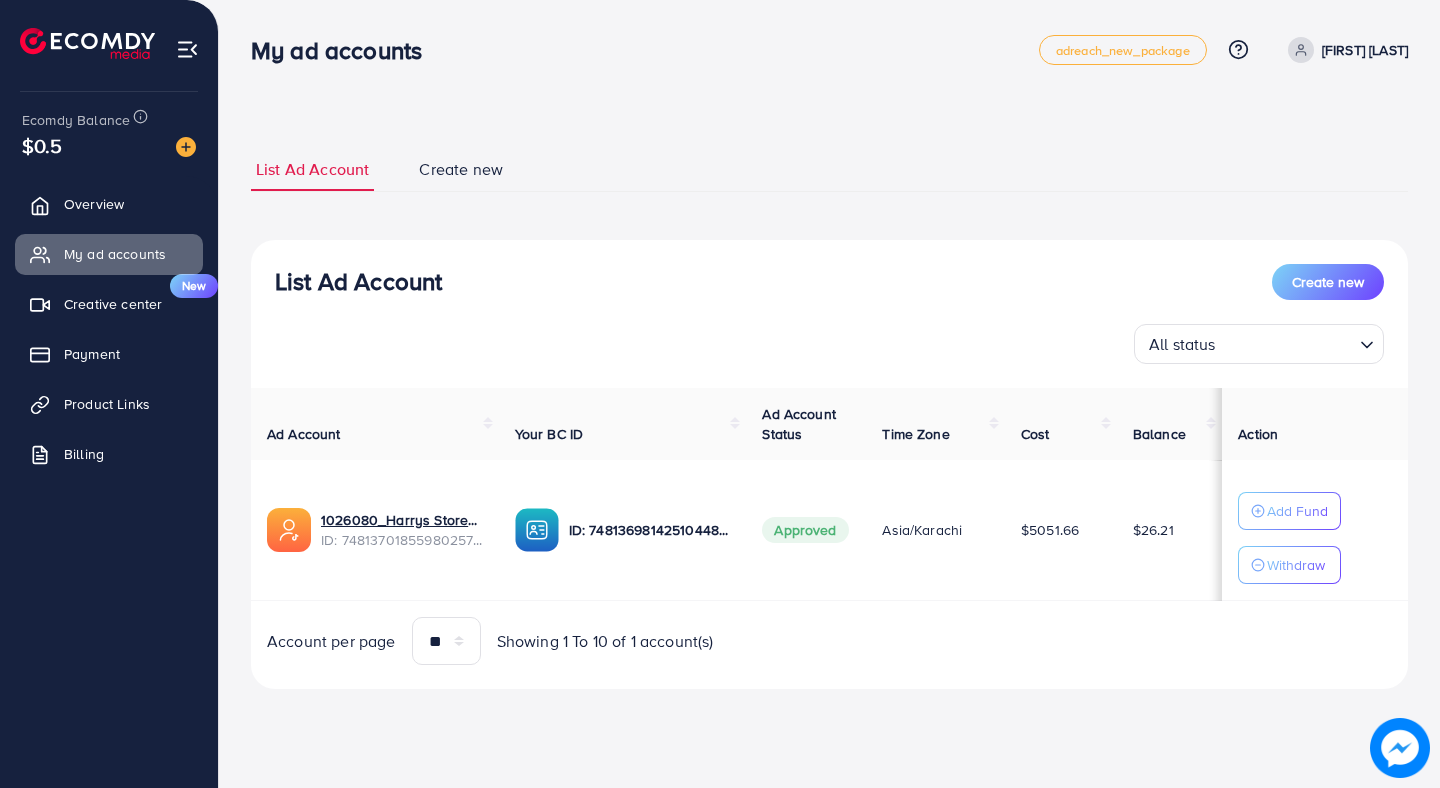 click on "Overview My ad accounts Creative center  New  Payment Product Links Billing" at bounding box center [109, 335] 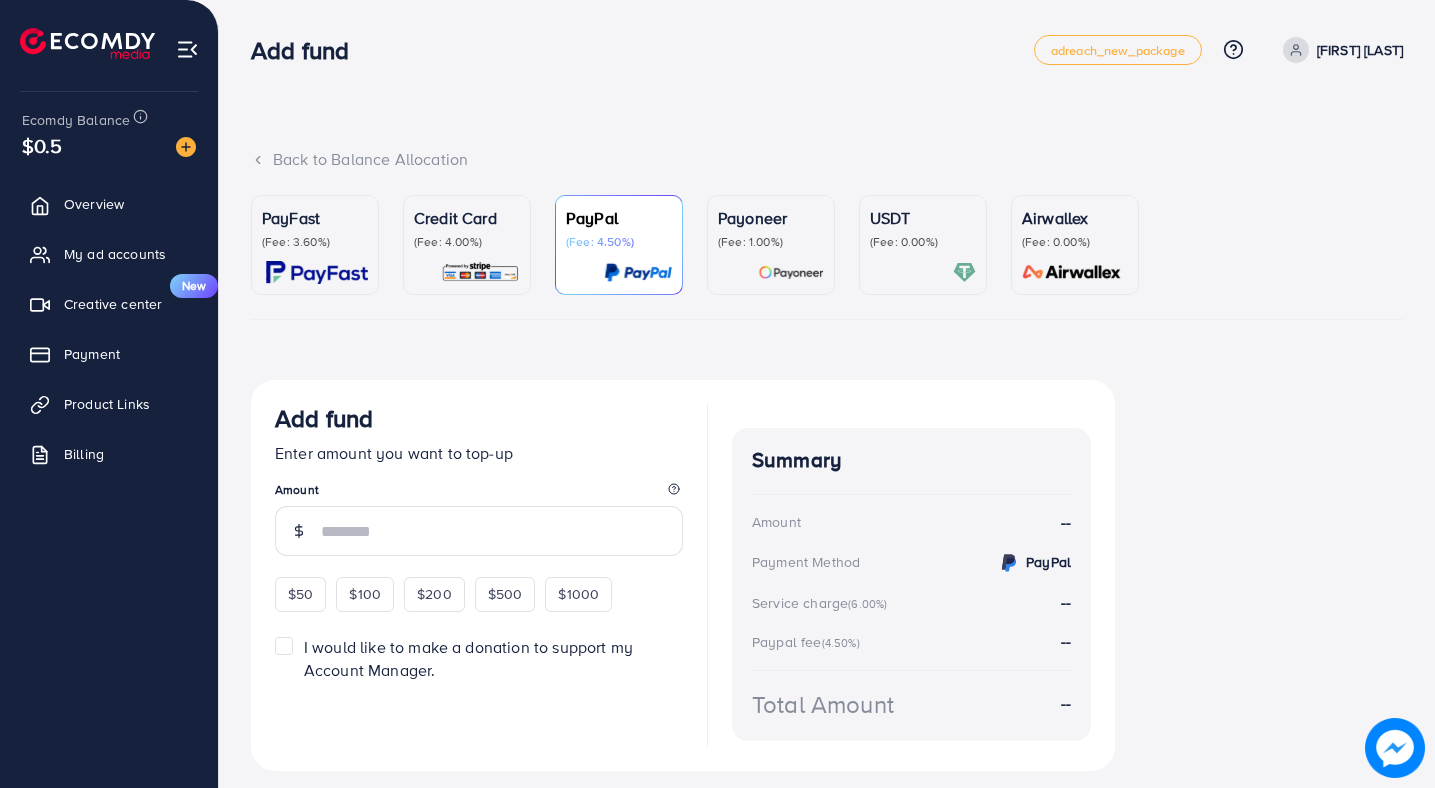 click on "PayFast   (Fee: 3.60%)" at bounding box center (315, 245) 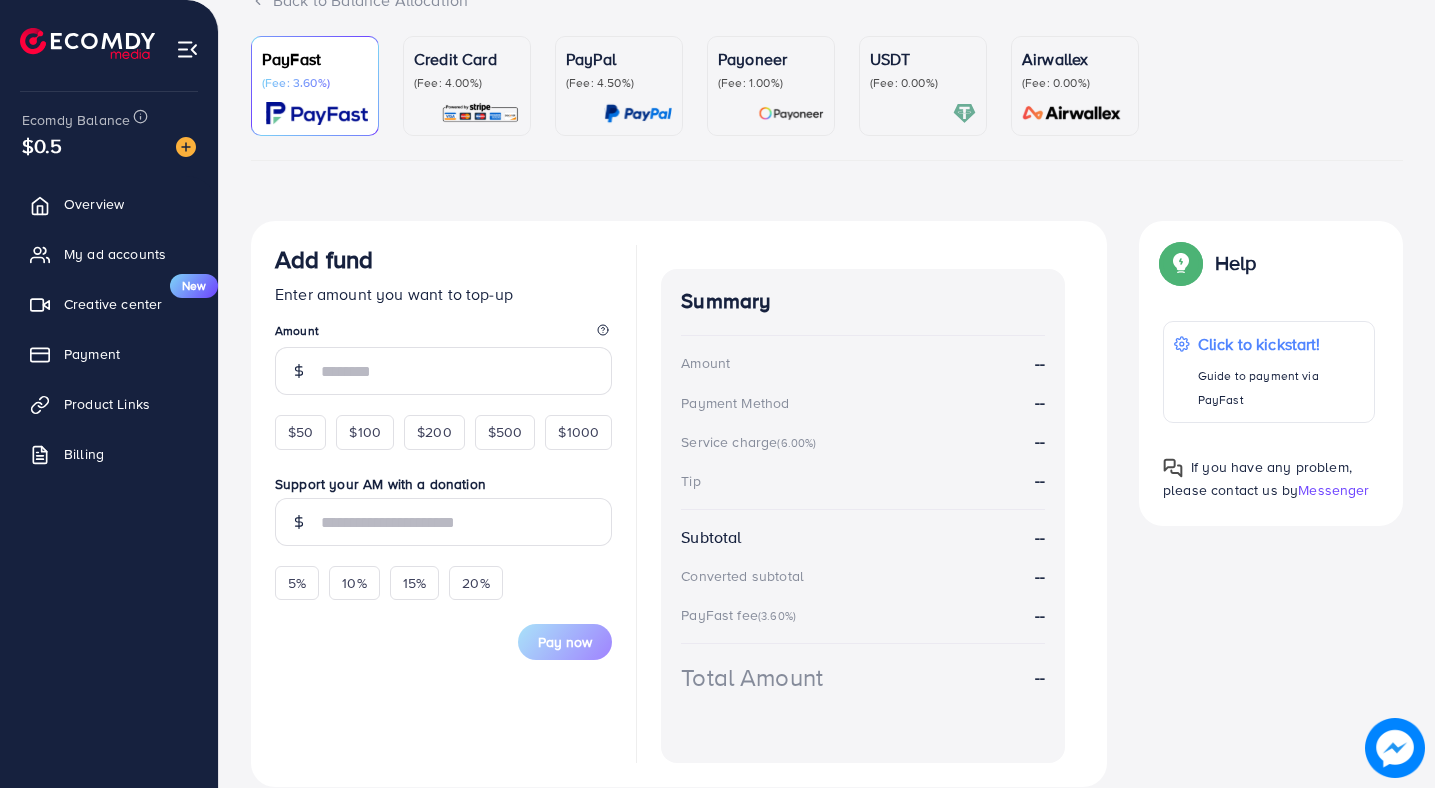 scroll, scrollTop: 160, scrollLeft: 0, axis: vertical 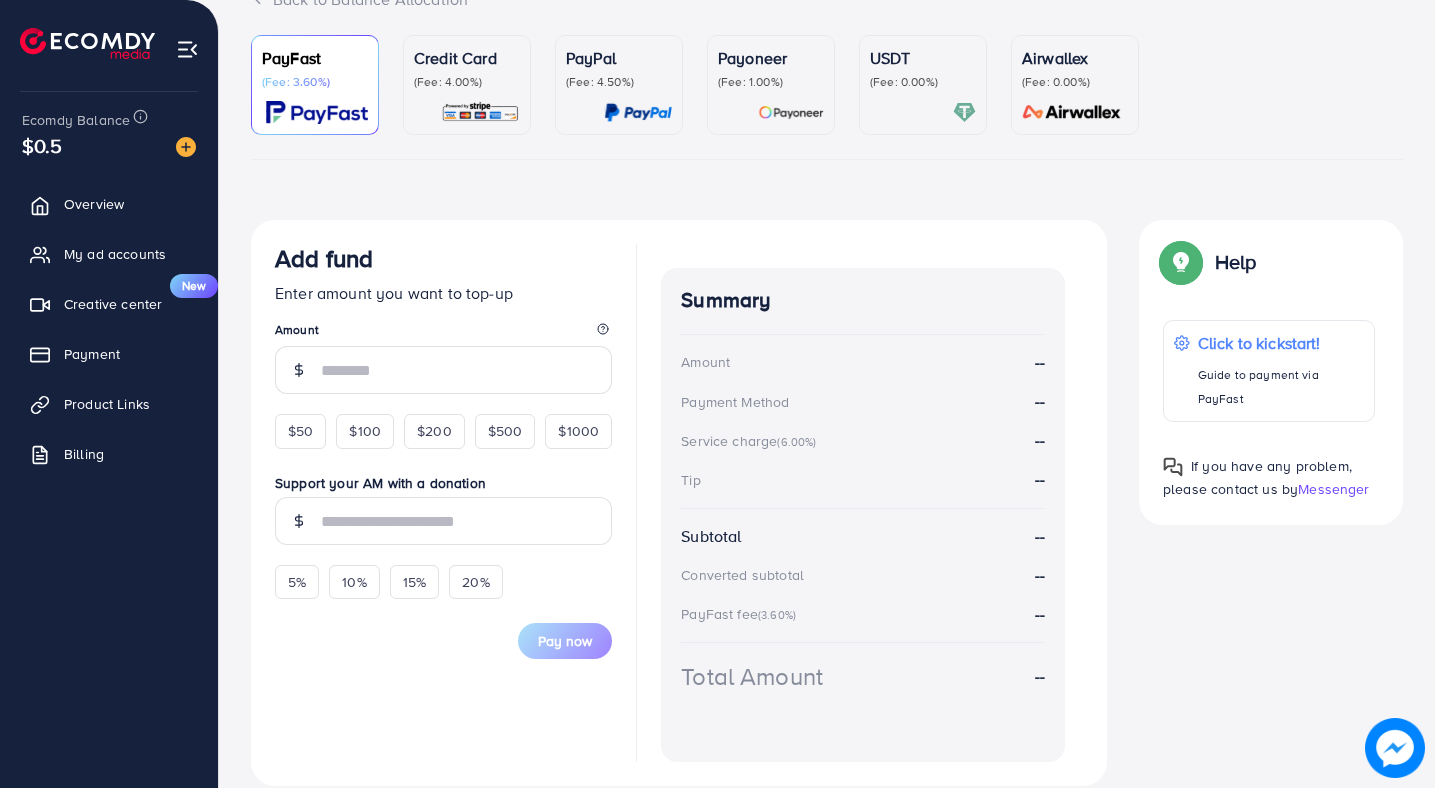 click on "$50 $100 $200 $500 $1000" at bounding box center [443, 426] 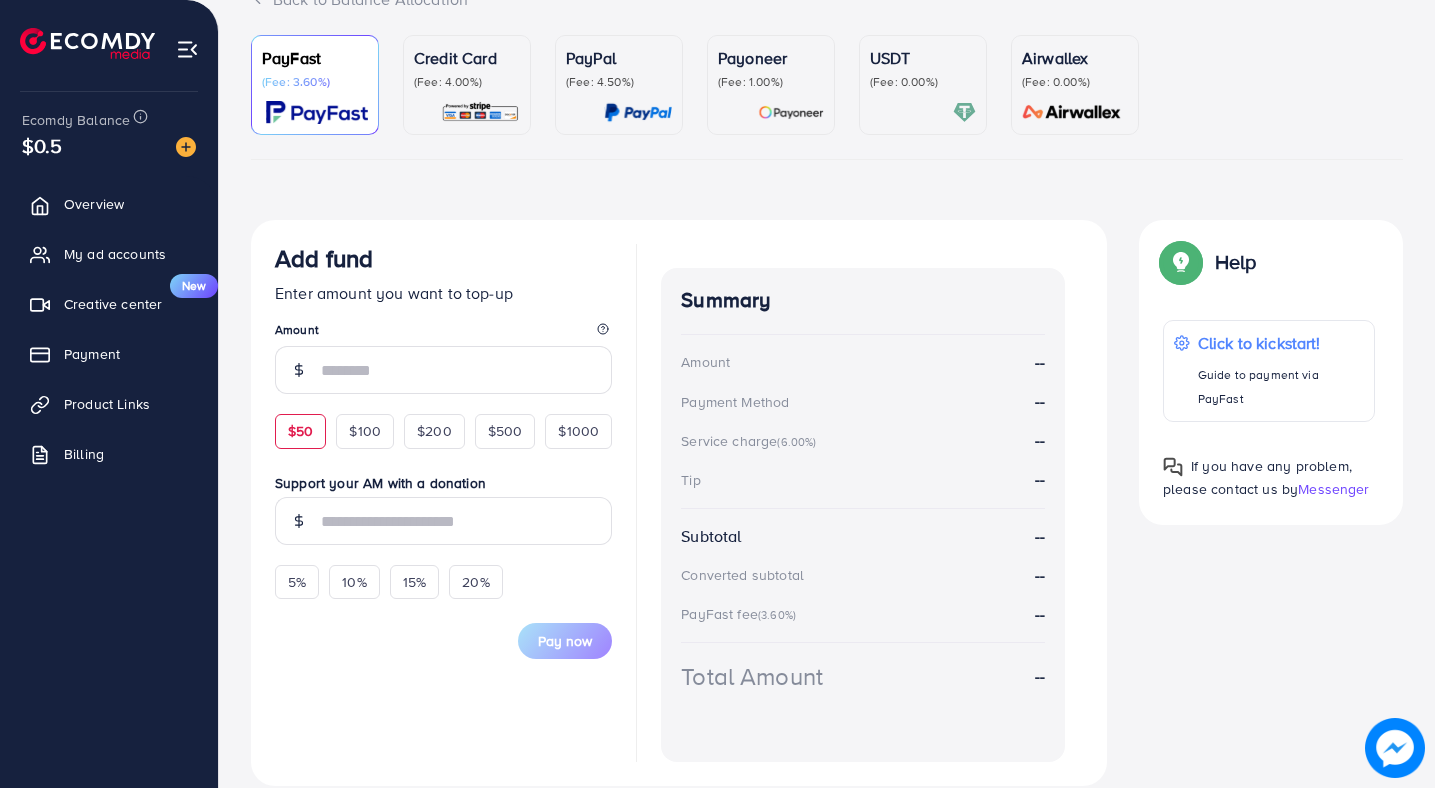 click on "$50" at bounding box center [300, 431] 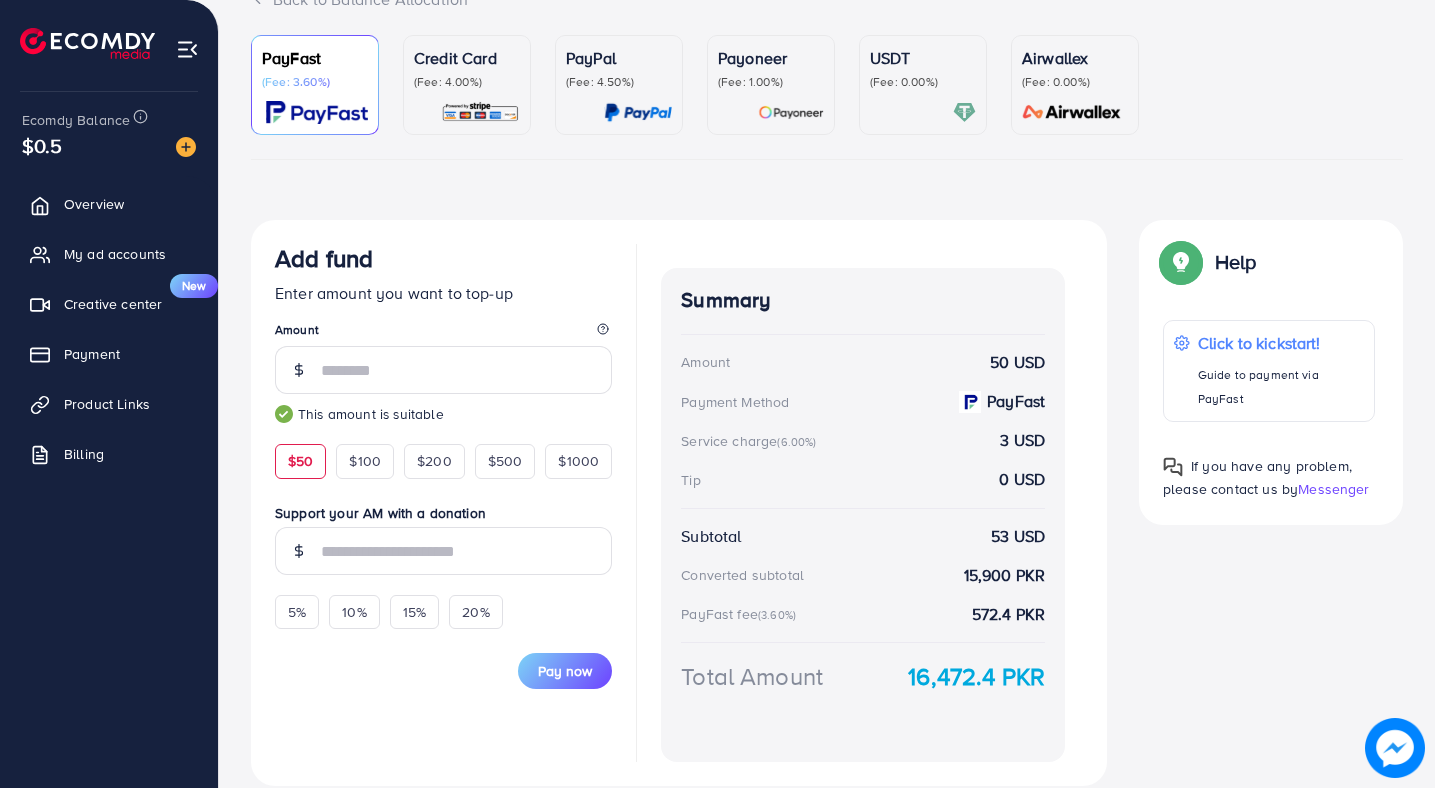 scroll, scrollTop: 230, scrollLeft: 0, axis: vertical 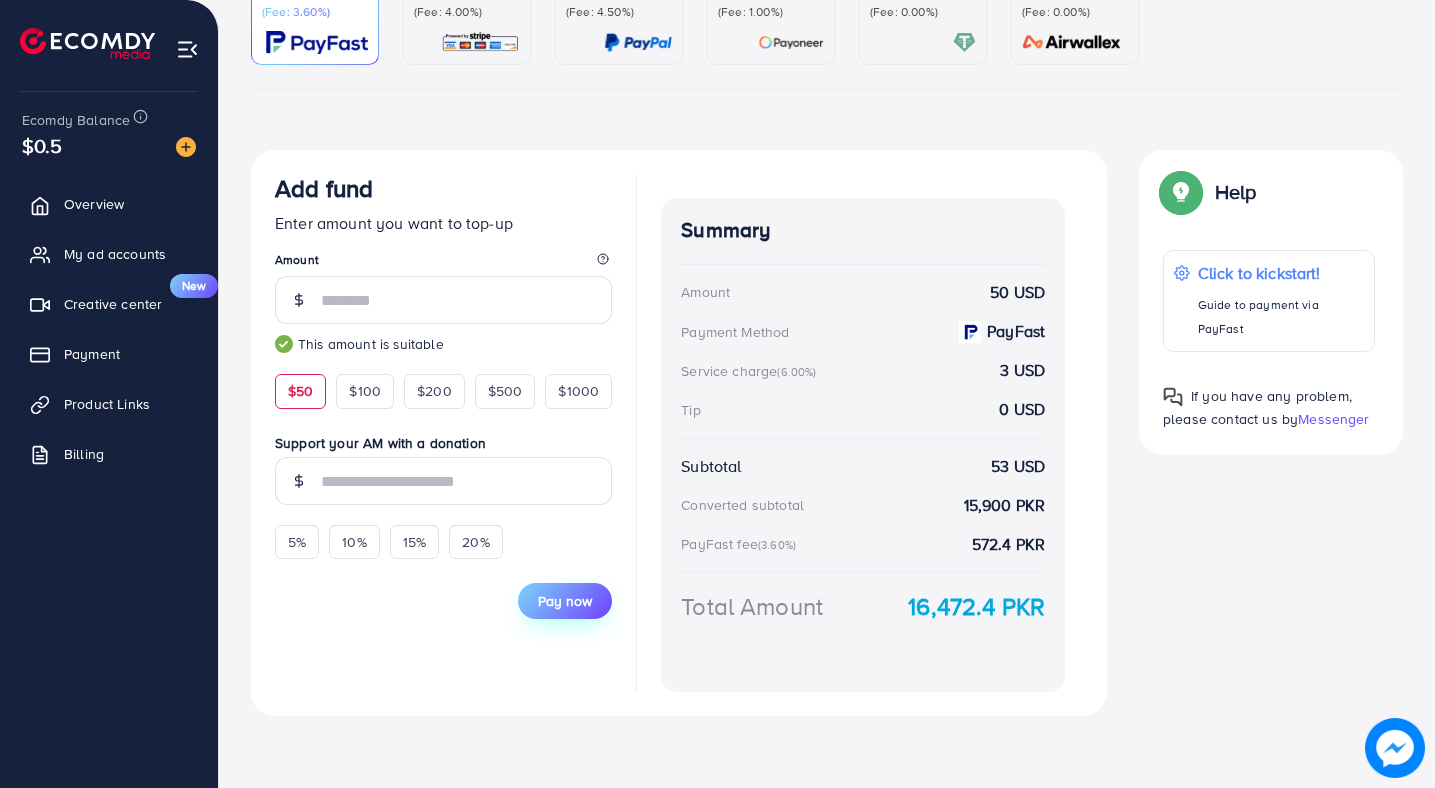 click on "Pay now" at bounding box center [565, 601] 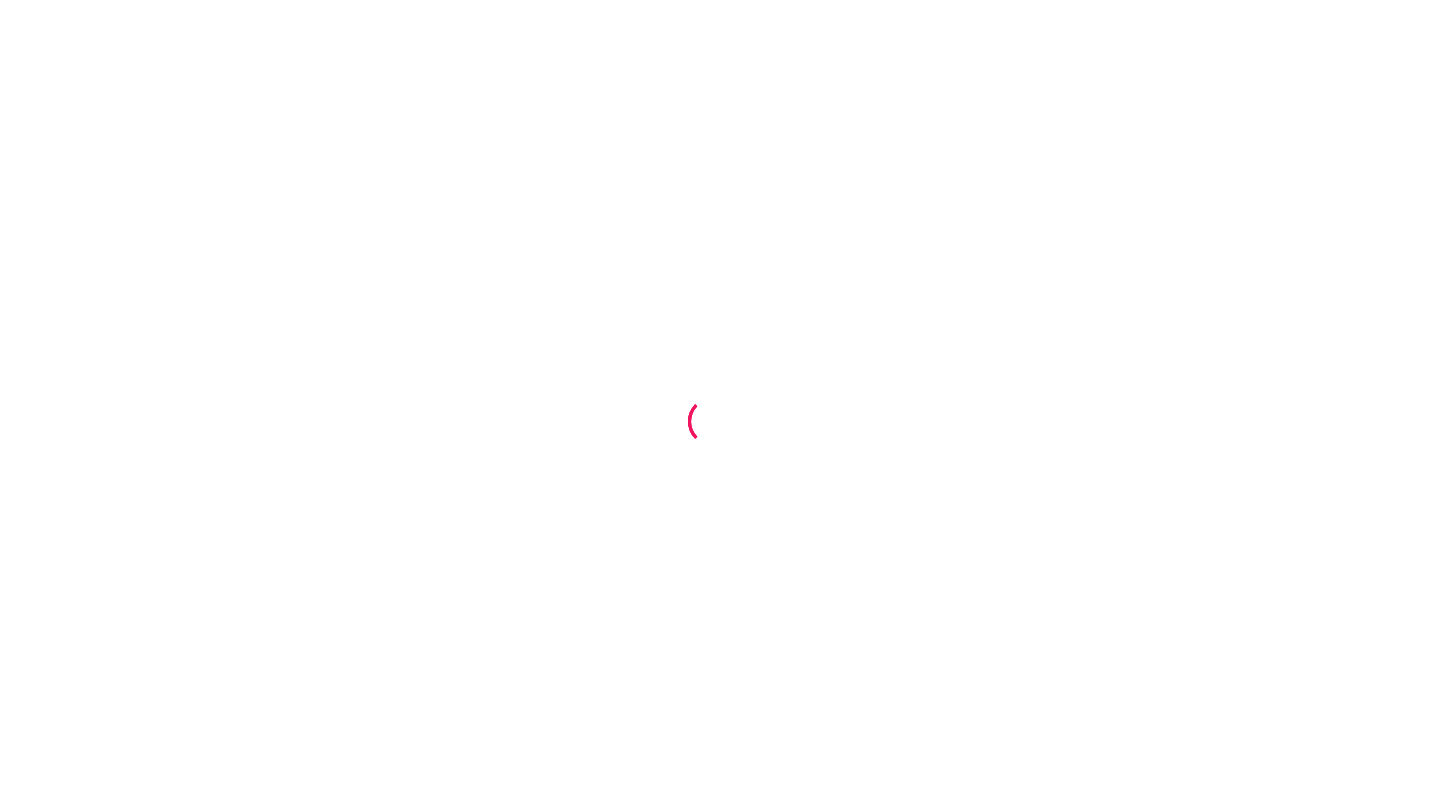 scroll, scrollTop: 0, scrollLeft: 0, axis: both 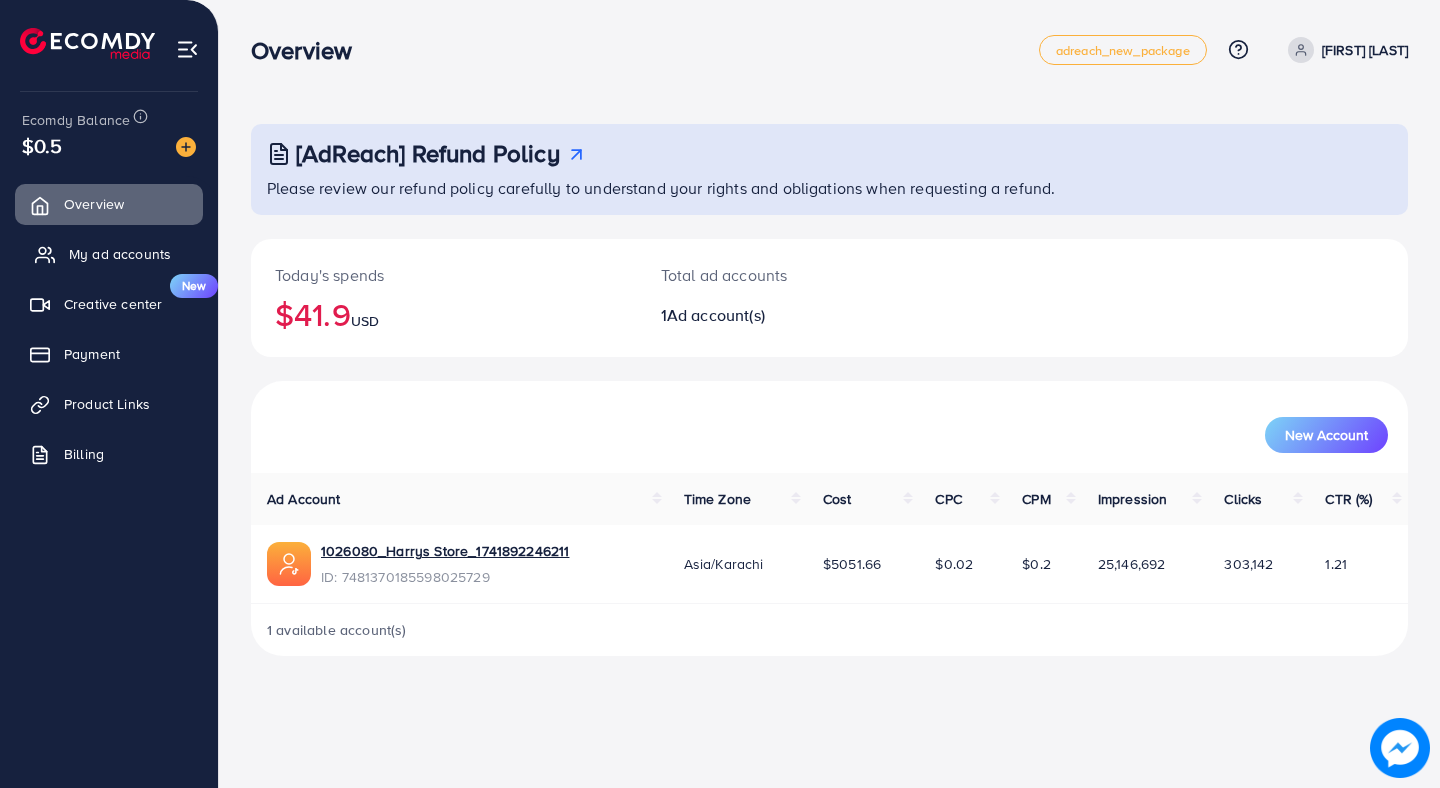 click on "My ad accounts" at bounding box center [120, 254] 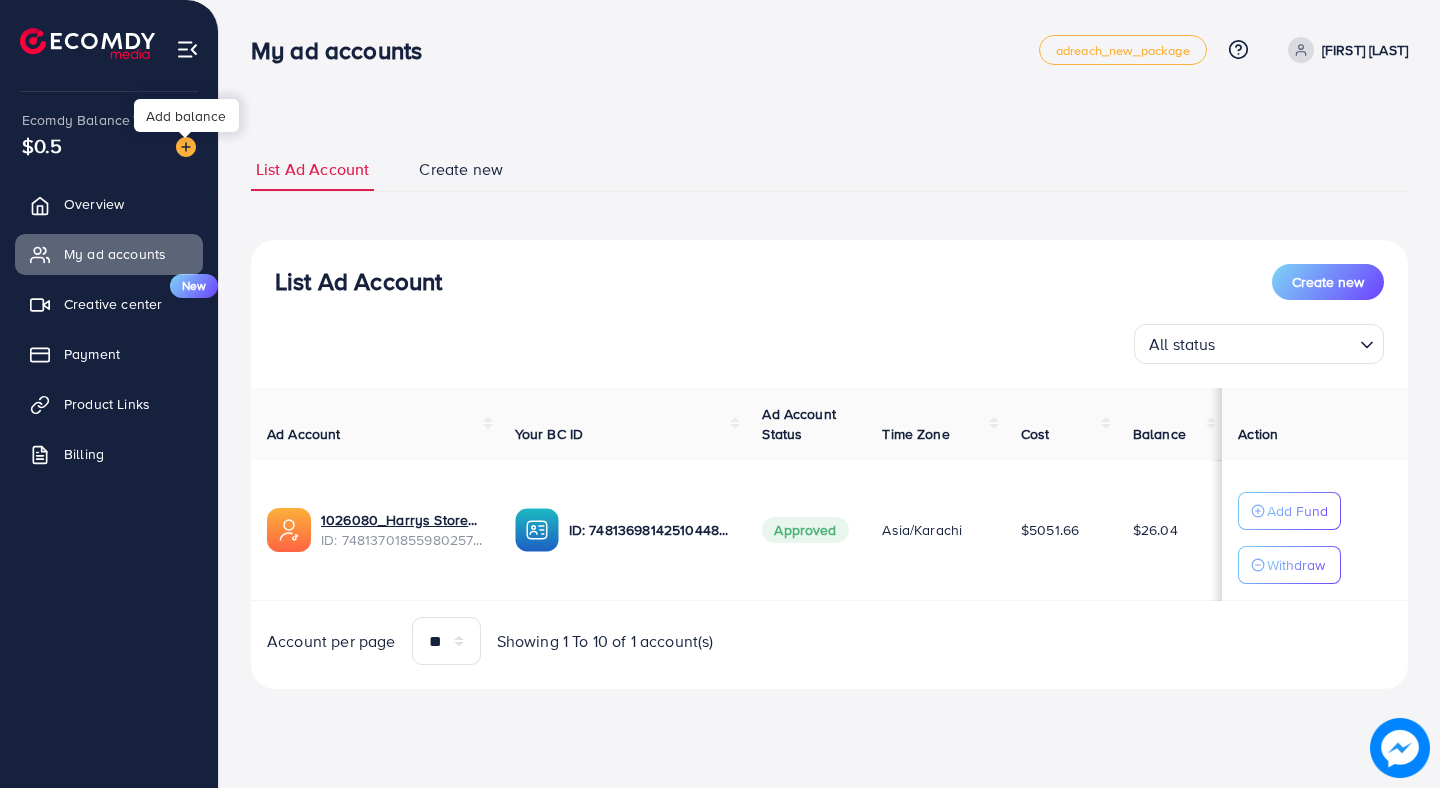 click at bounding box center (186, 147) 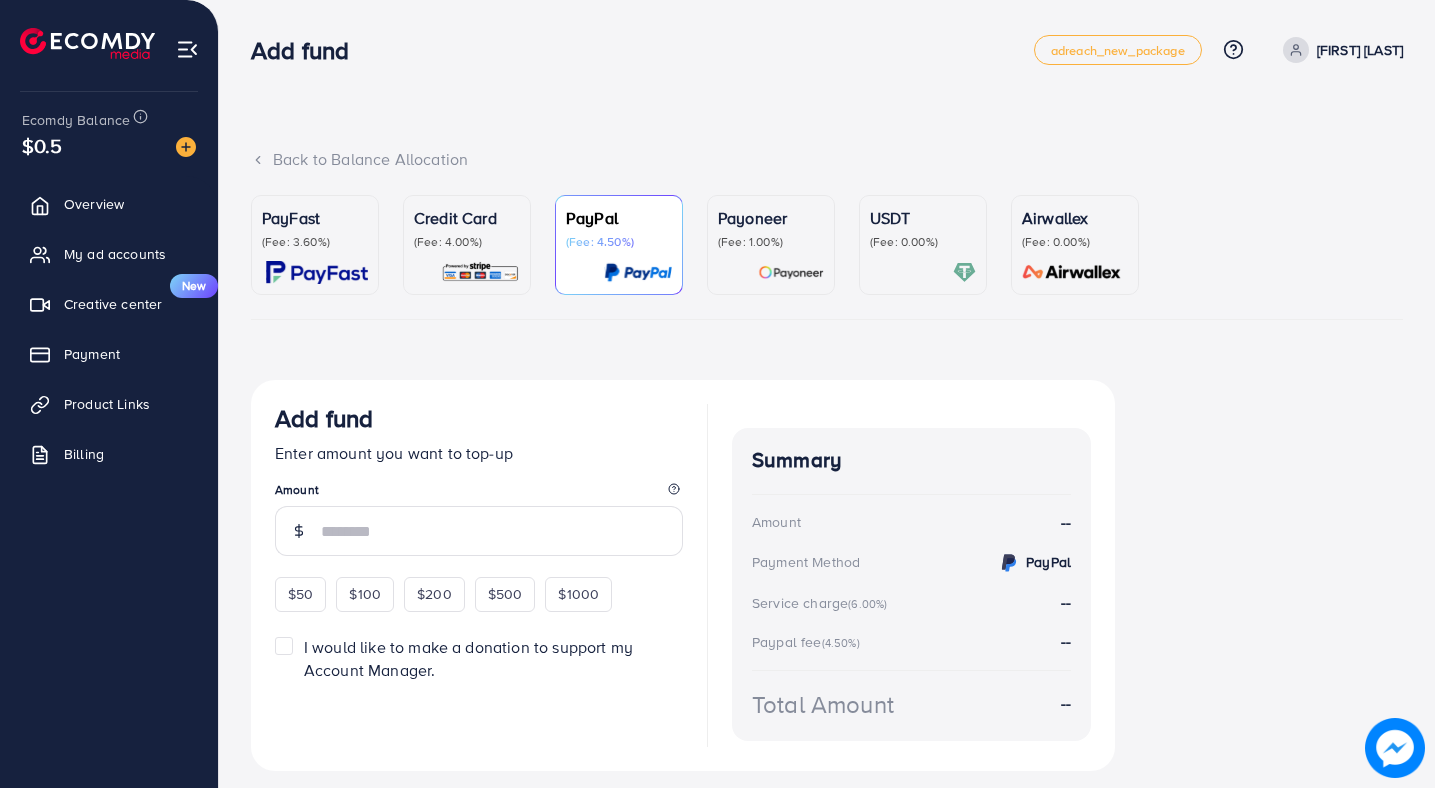 click on "(Fee: 3.60%)" at bounding box center [315, 242] 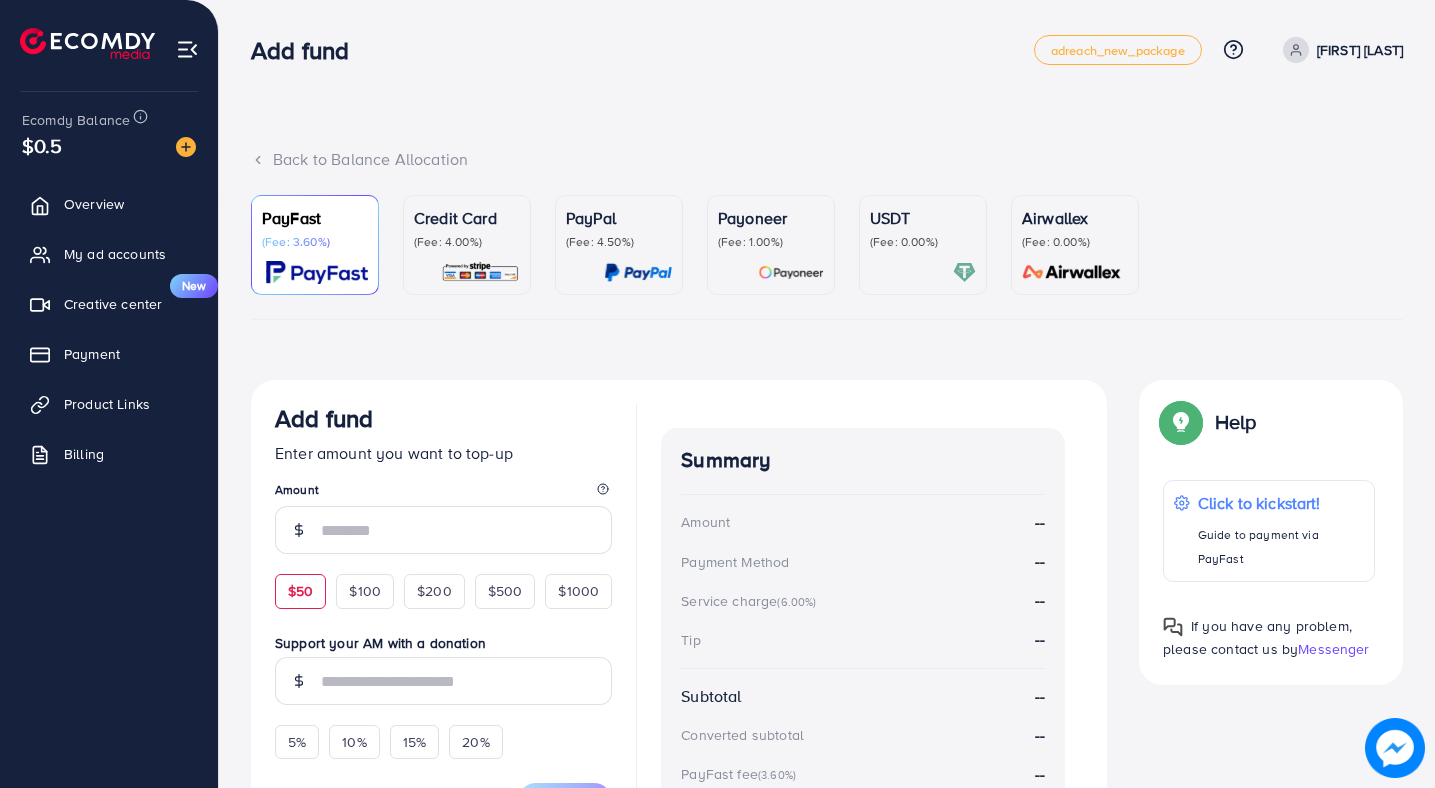 click on "$50" at bounding box center (300, 591) 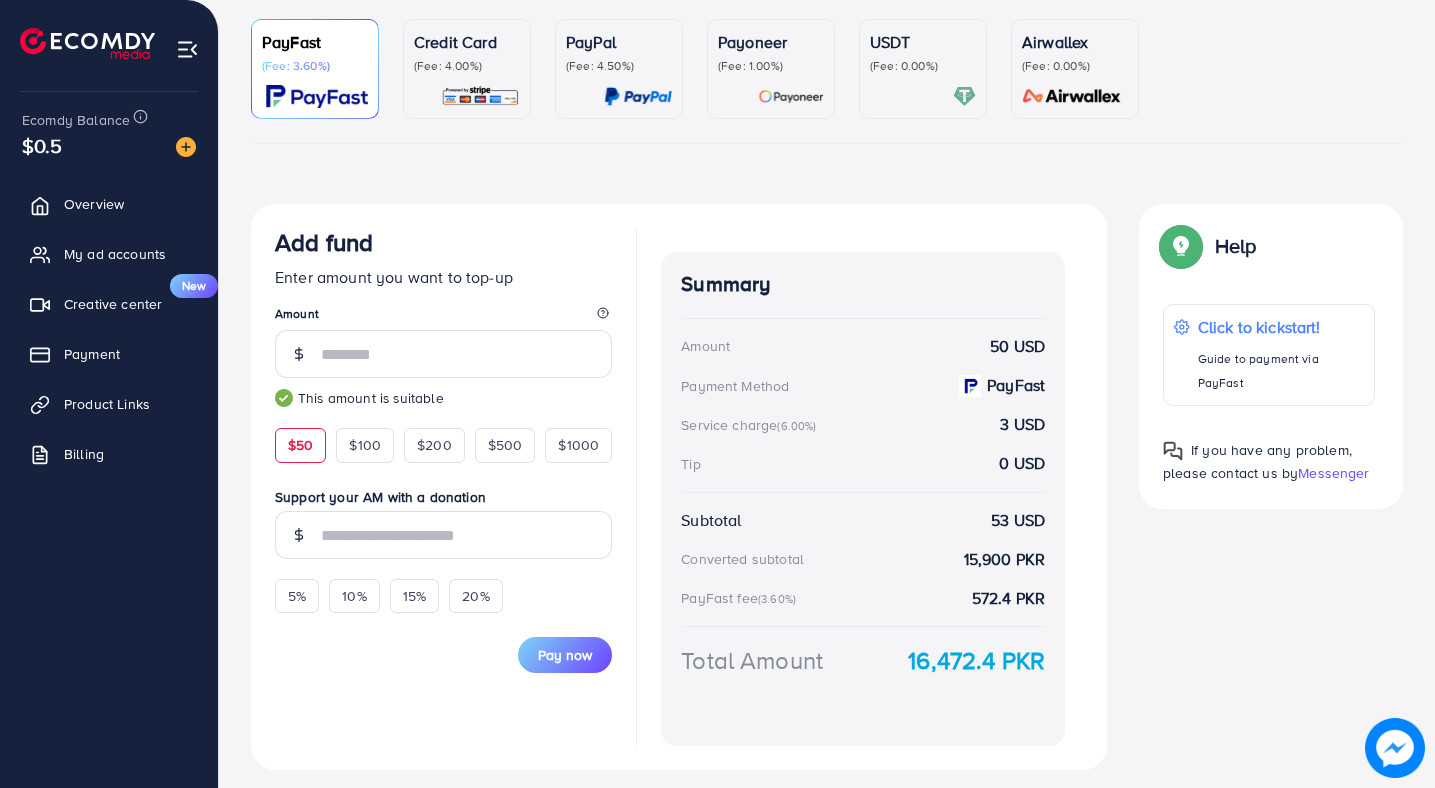 scroll, scrollTop: 230, scrollLeft: 0, axis: vertical 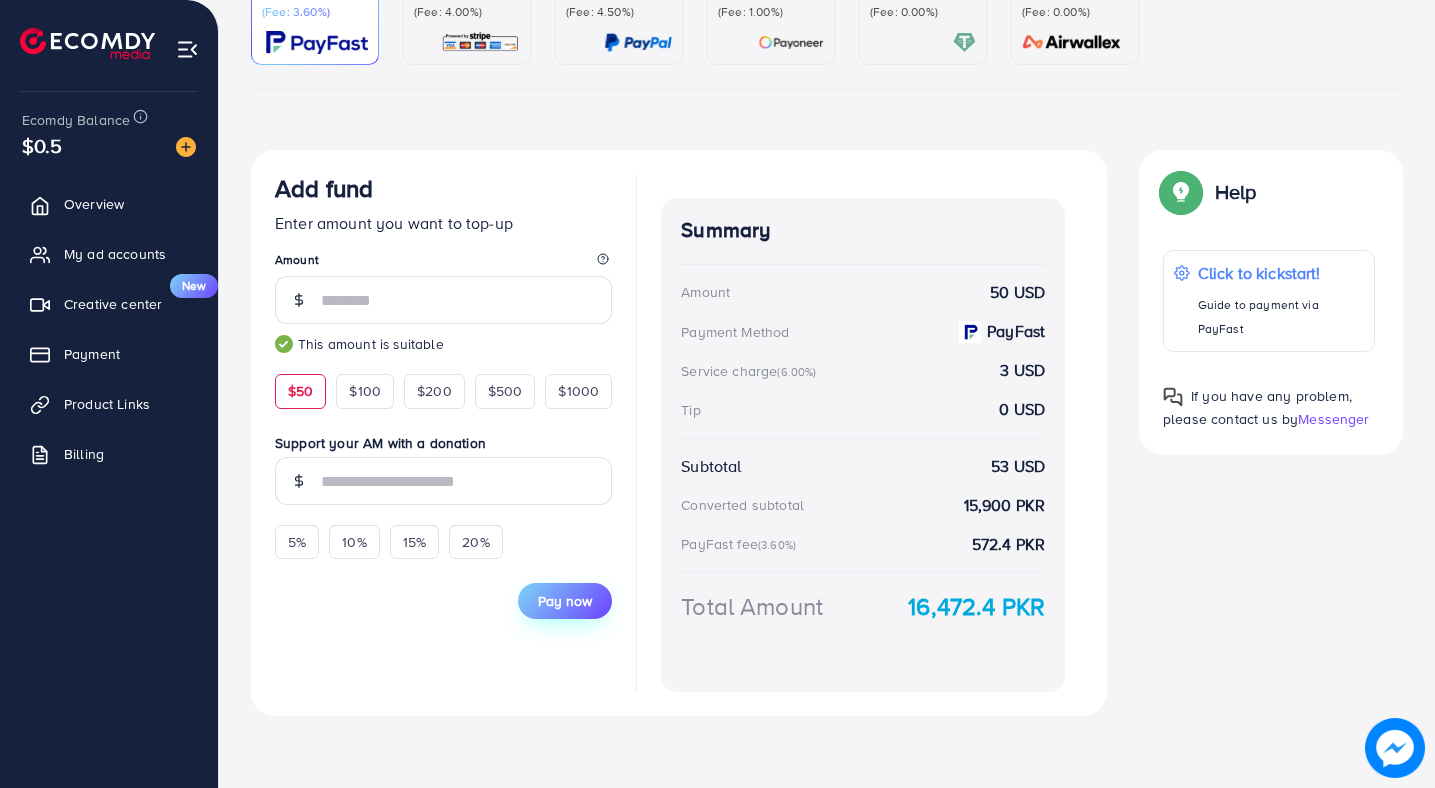 click on "Pay now" at bounding box center (565, 601) 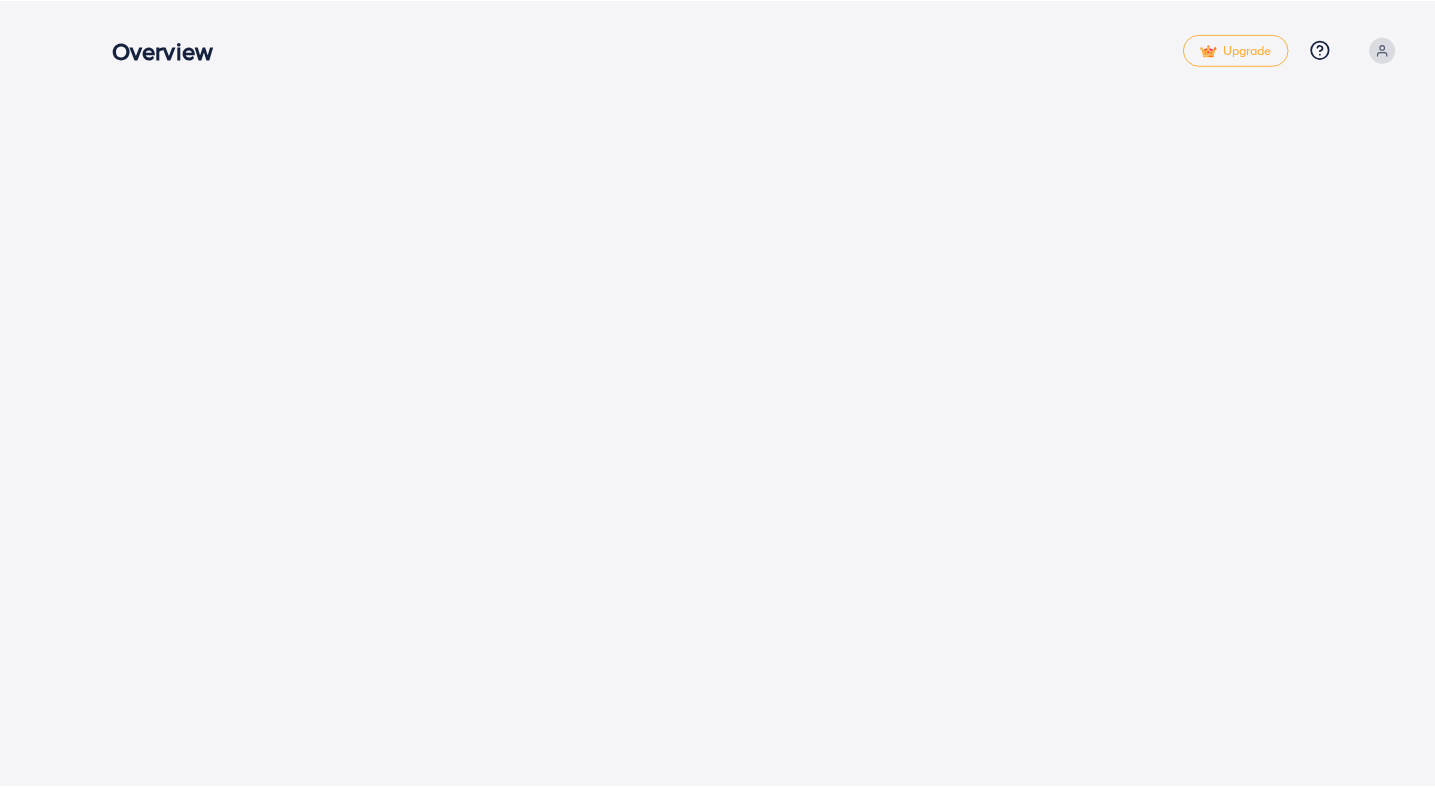 scroll, scrollTop: 0, scrollLeft: 0, axis: both 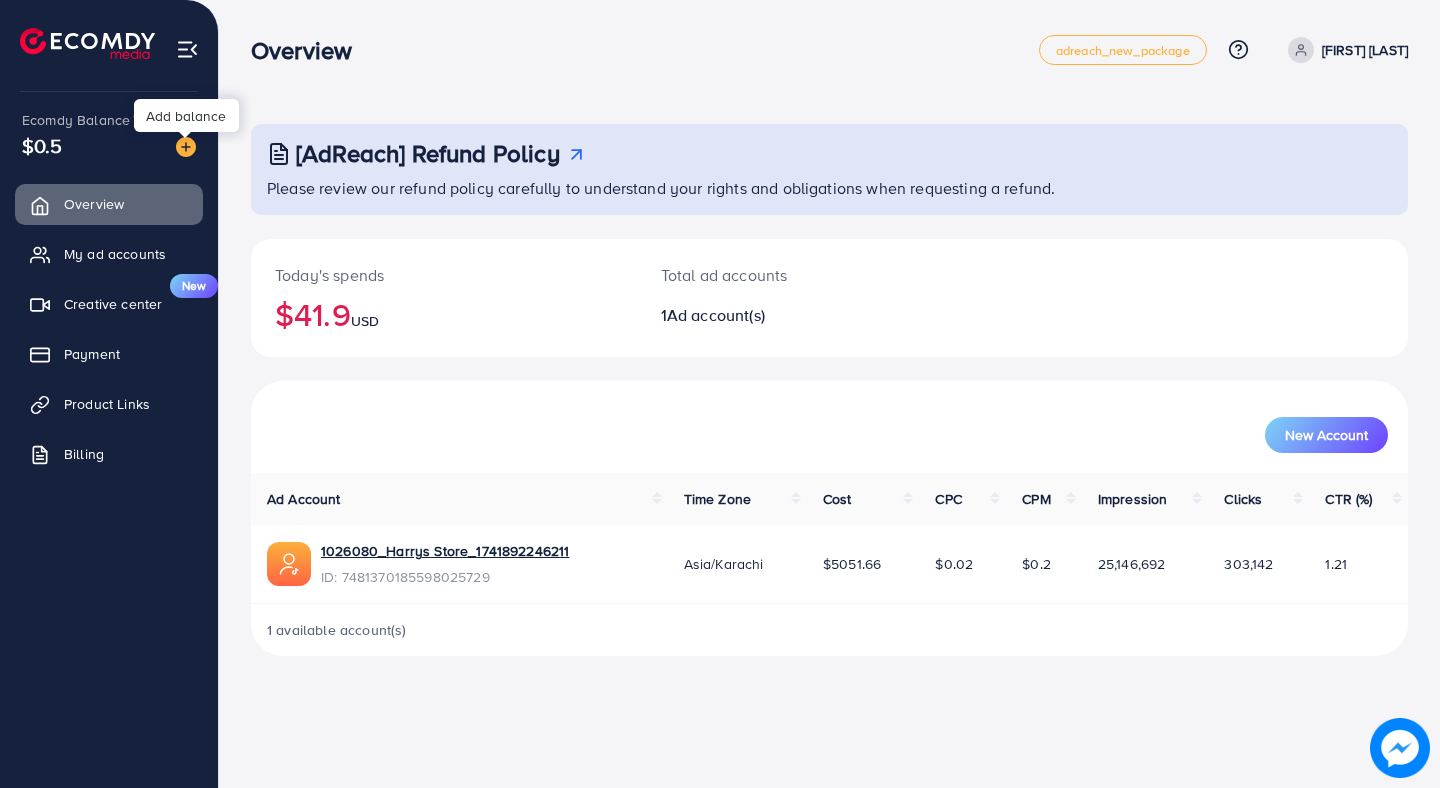 click at bounding box center [186, 147] 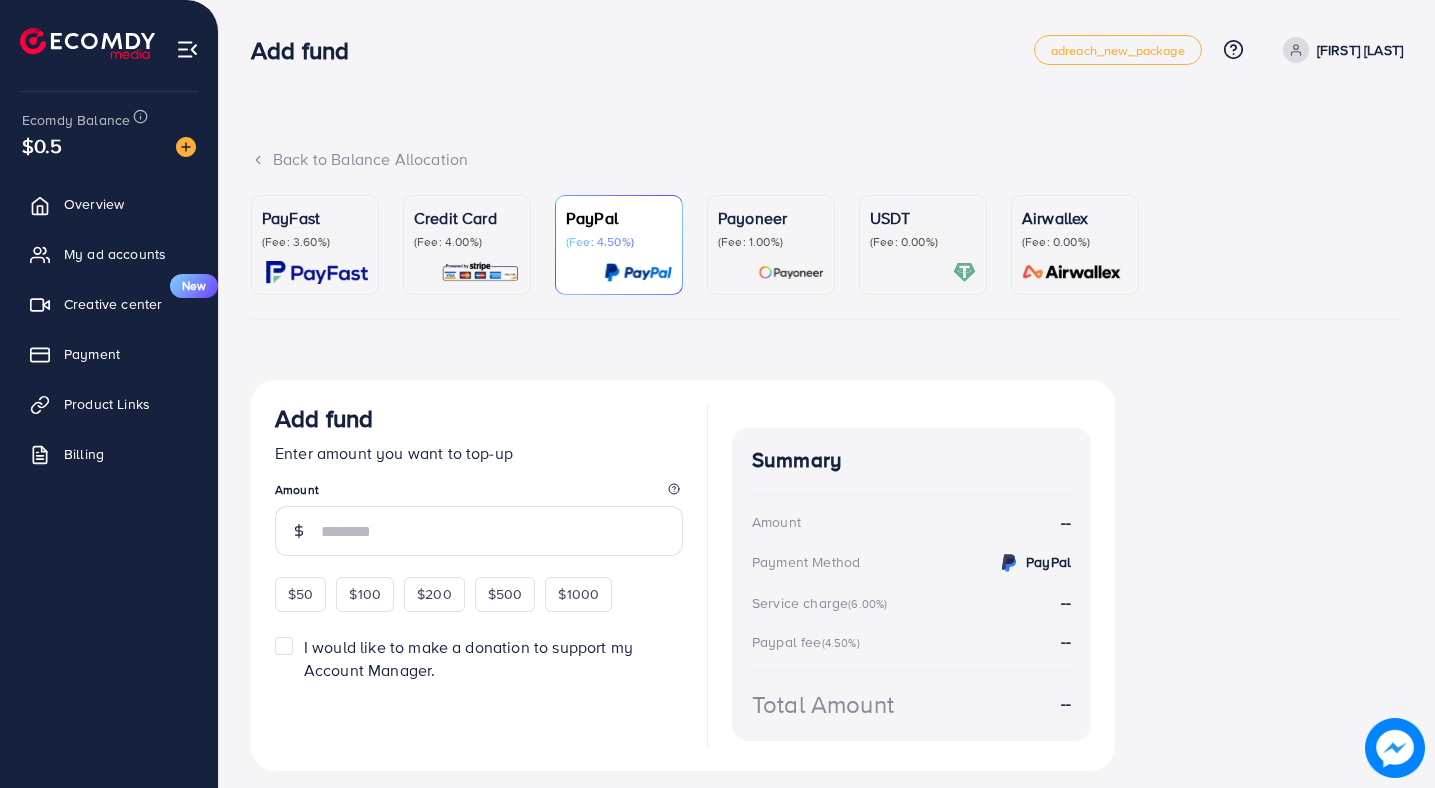 click on "(Fee: 3.60%)" at bounding box center [315, 242] 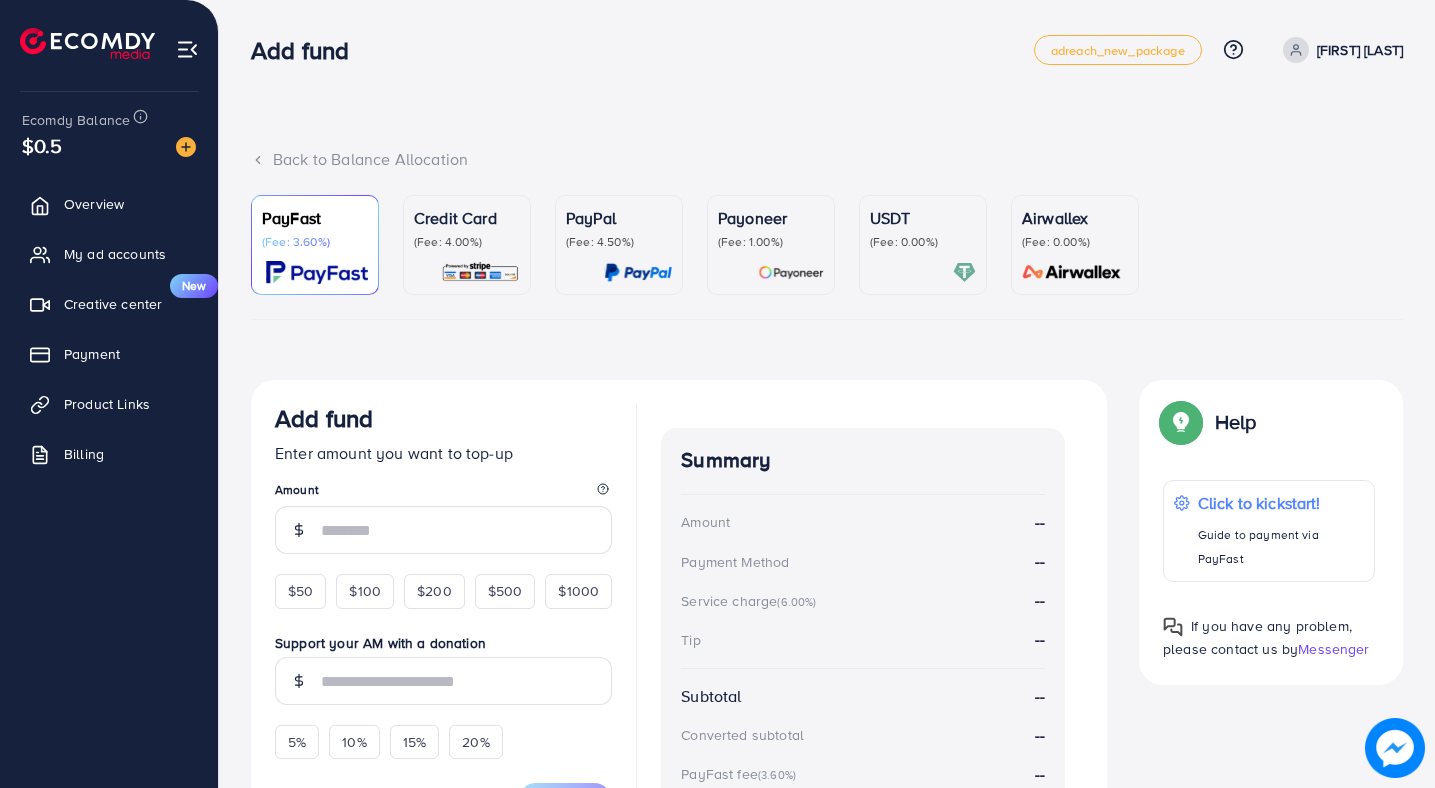 scroll, scrollTop: 230, scrollLeft: 0, axis: vertical 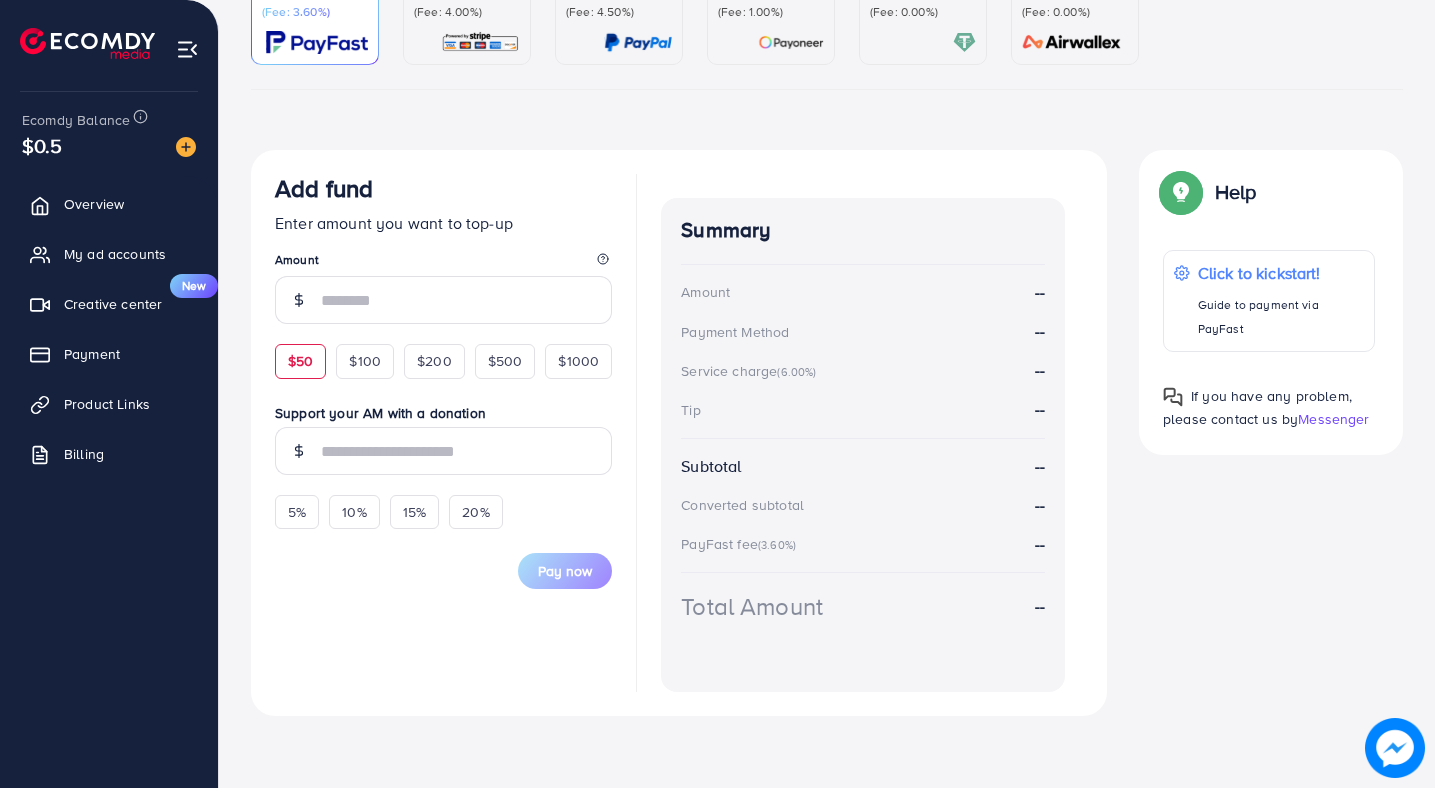 click on "$50" at bounding box center [300, 361] 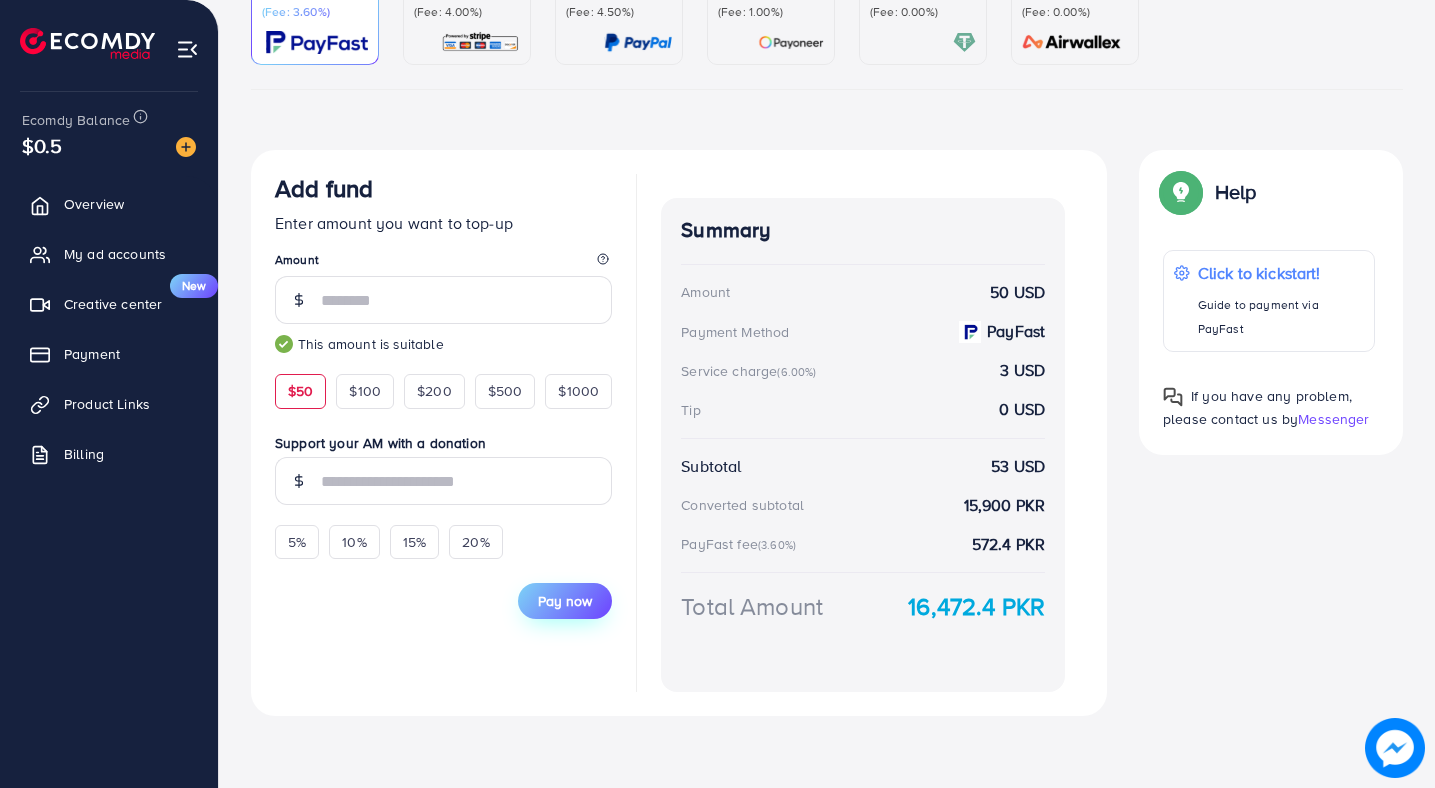 drag, startPoint x: 596, startPoint y: 632, endPoint x: 580, endPoint y: 619, distance: 20.615528 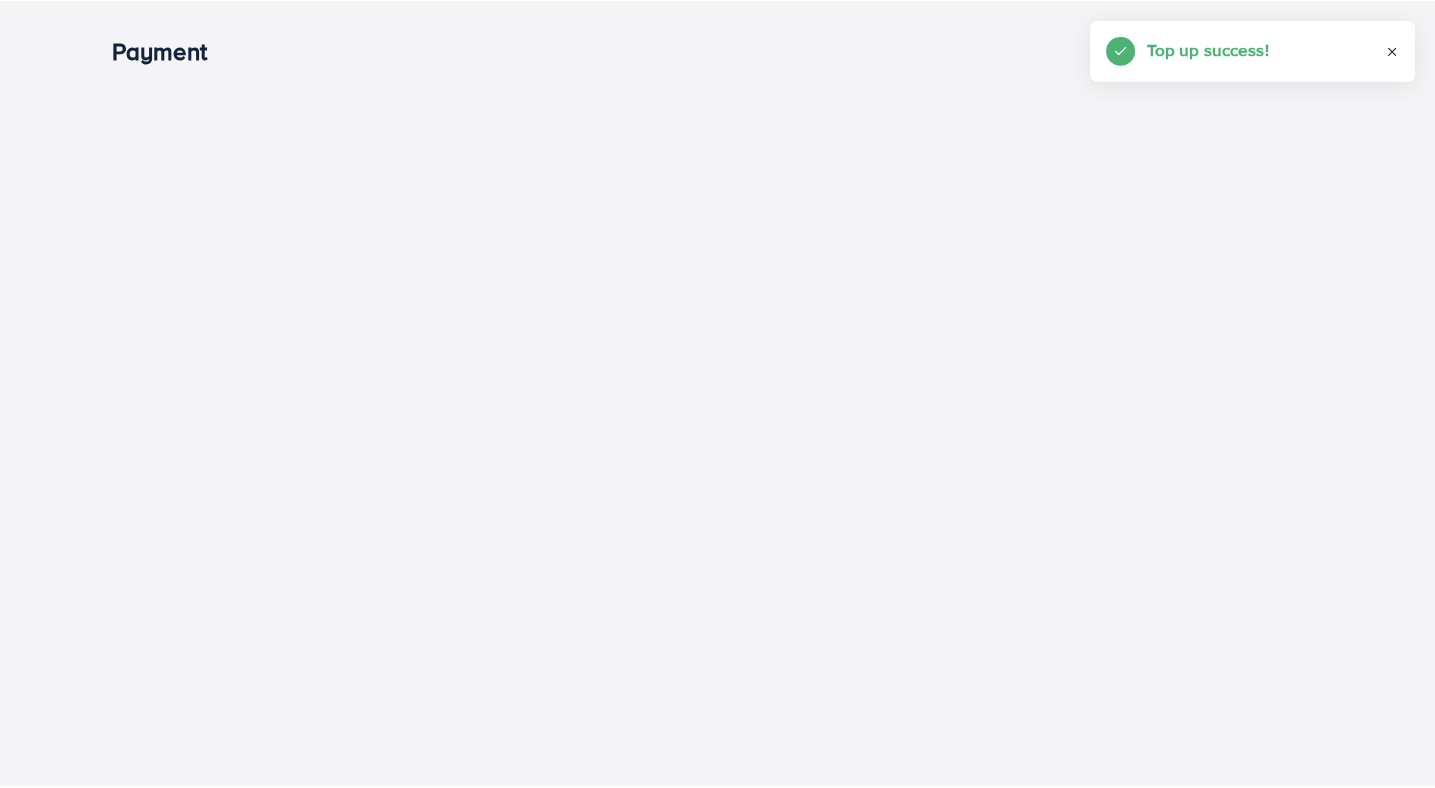 scroll, scrollTop: 0, scrollLeft: 0, axis: both 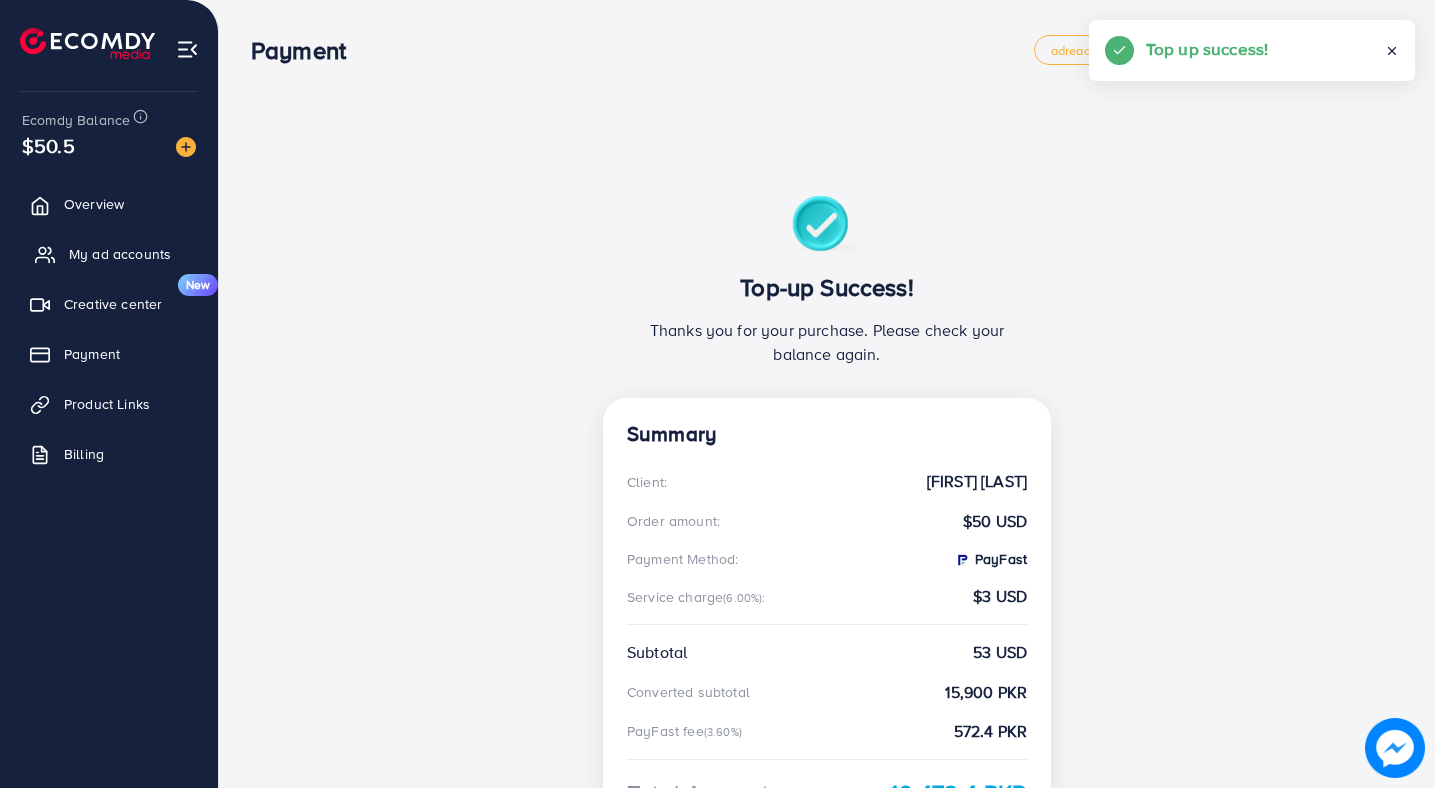 click on "My ad accounts" at bounding box center [120, 254] 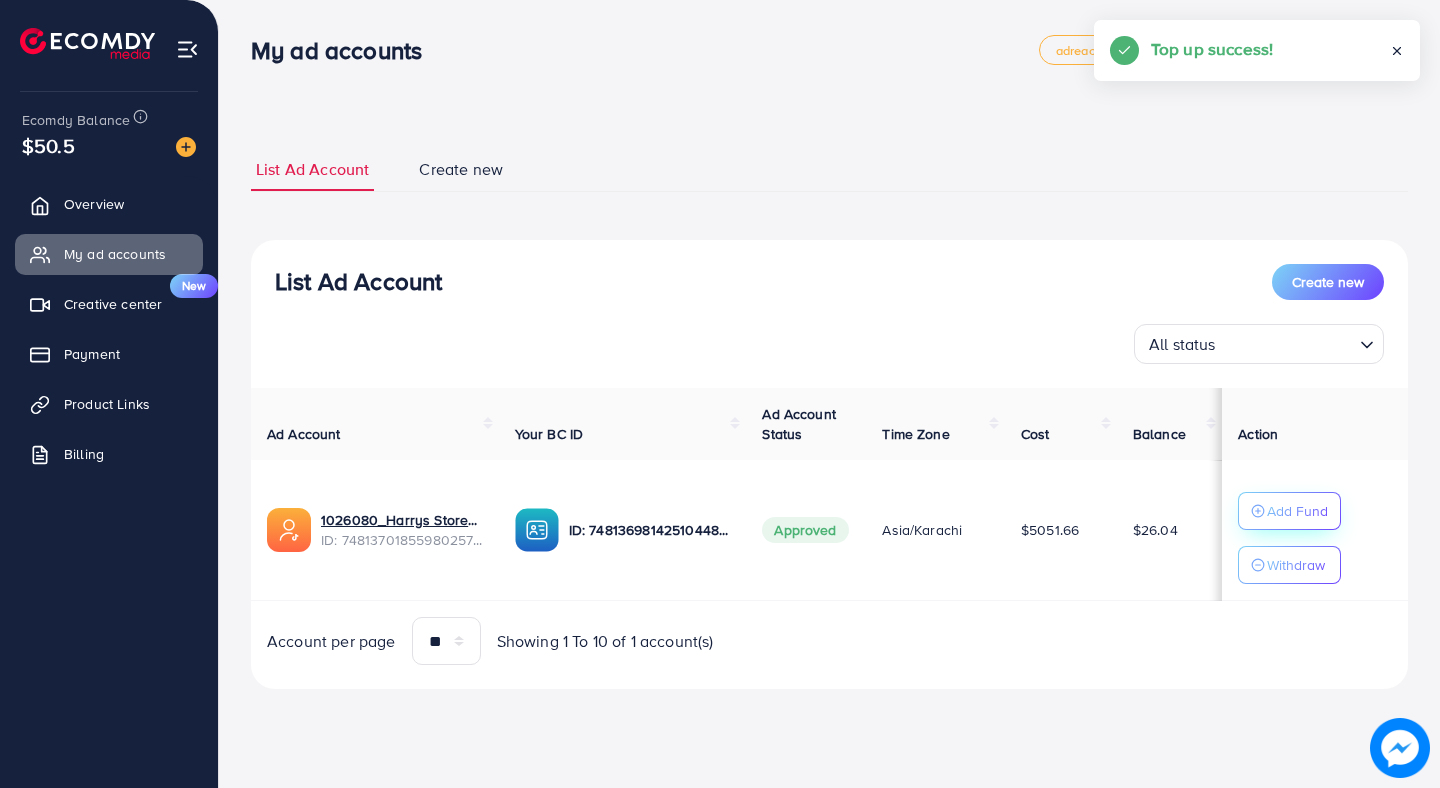 click on "Add Fund" at bounding box center [1289, 511] 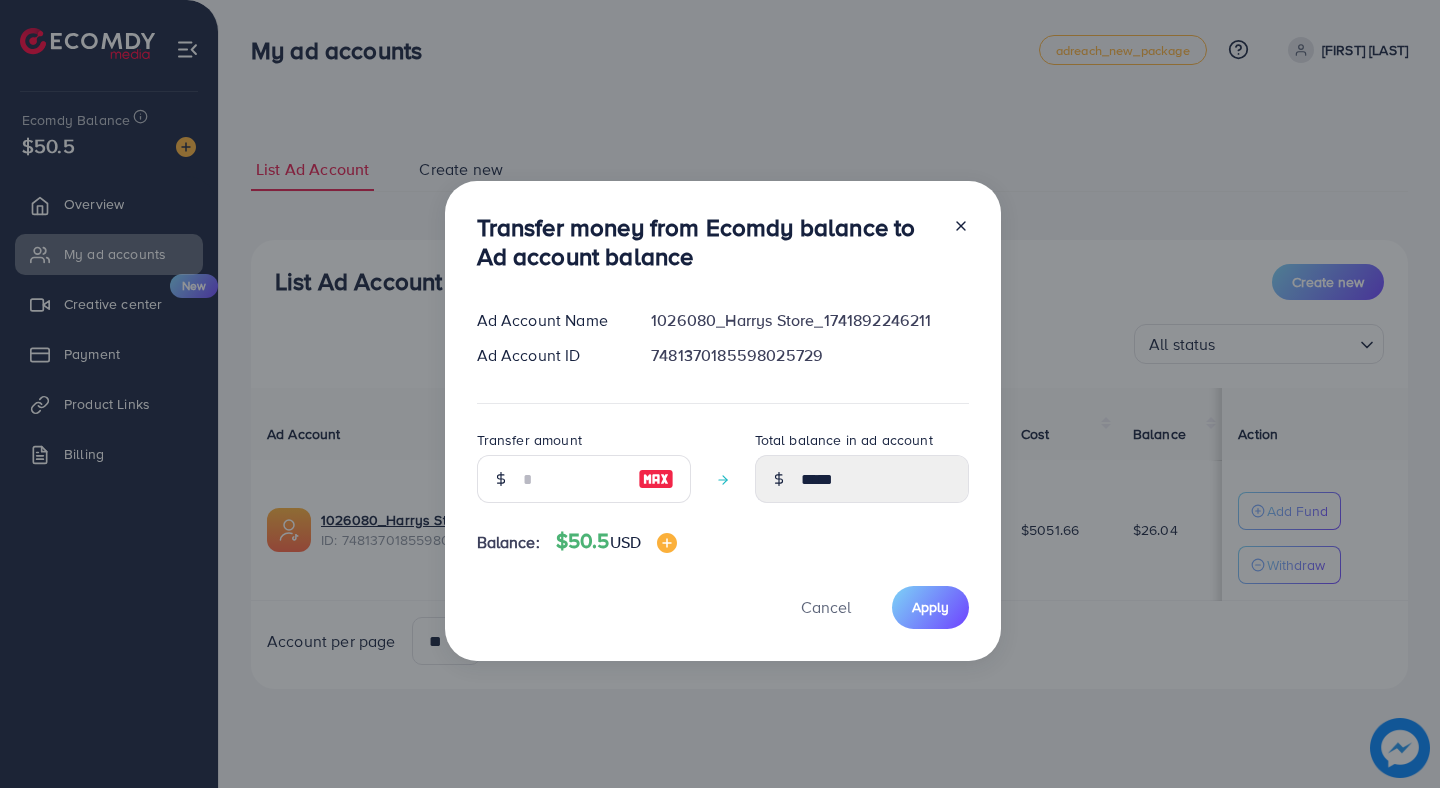 click at bounding box center (656, 479) 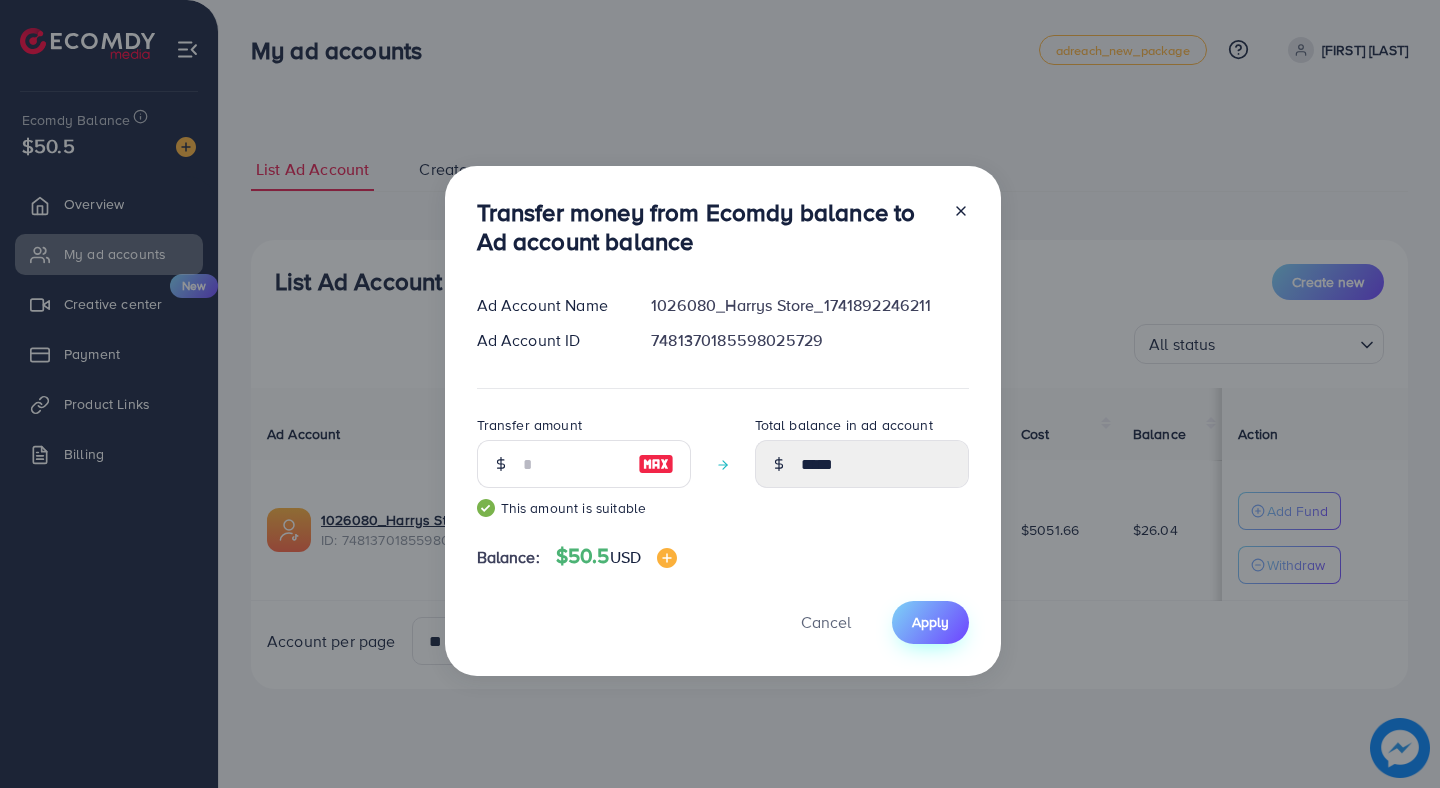 click on "Apply" at bounding box center [930, 622] 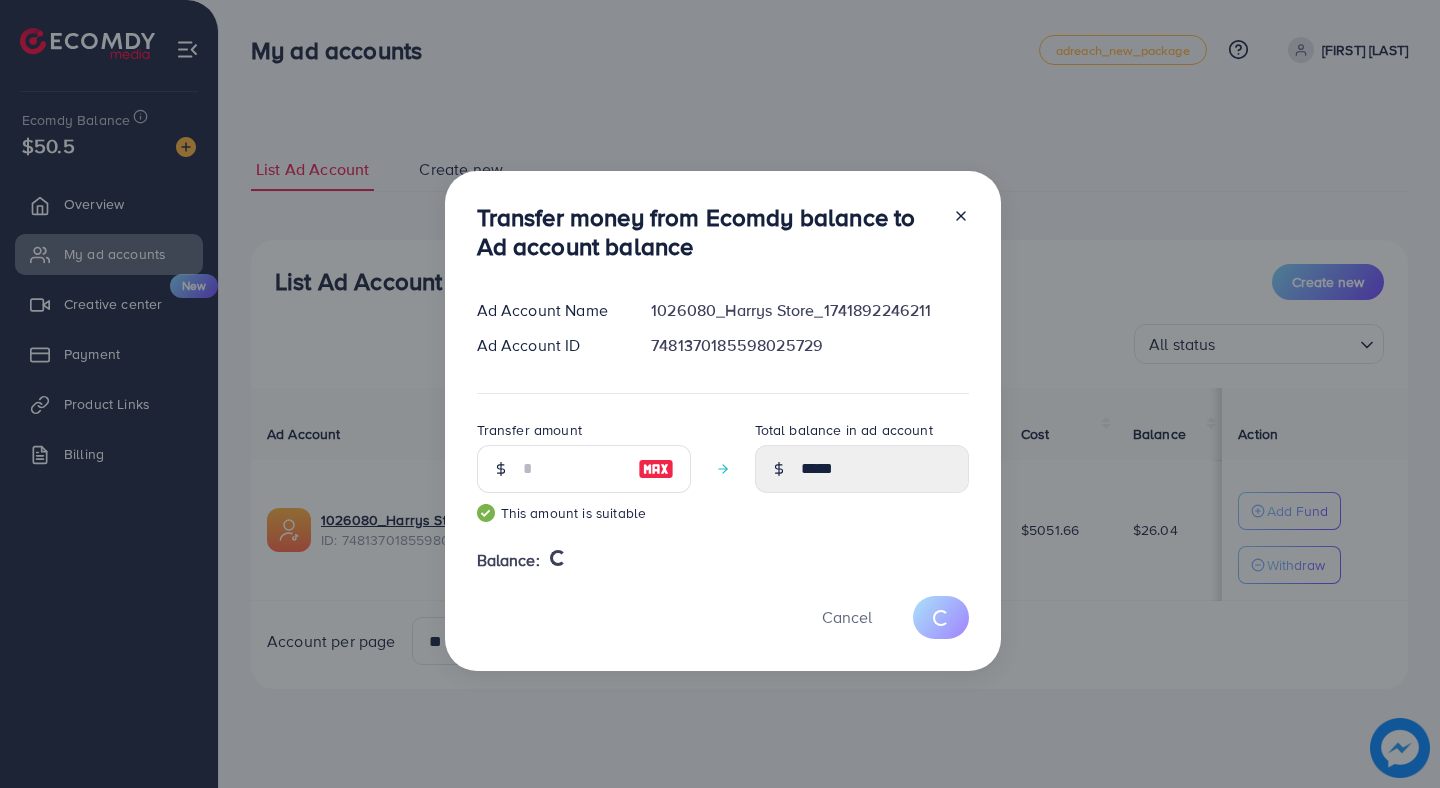 type 